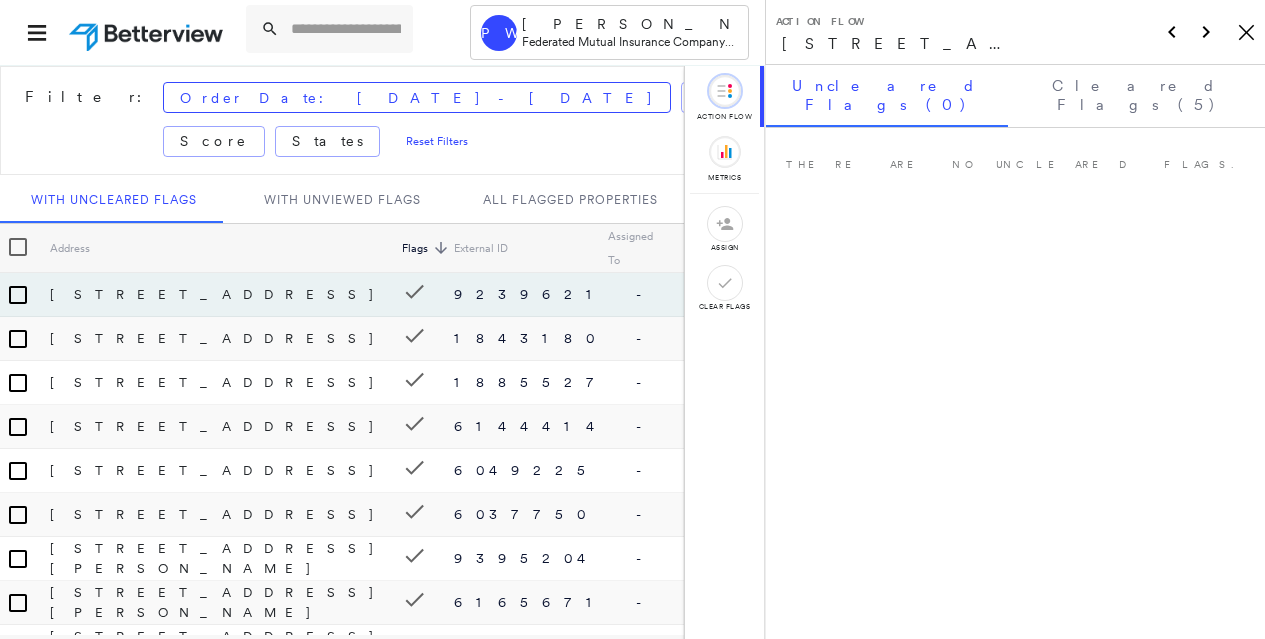 scroll, scrollTop: 0, scrollLeft: 0, axis: both 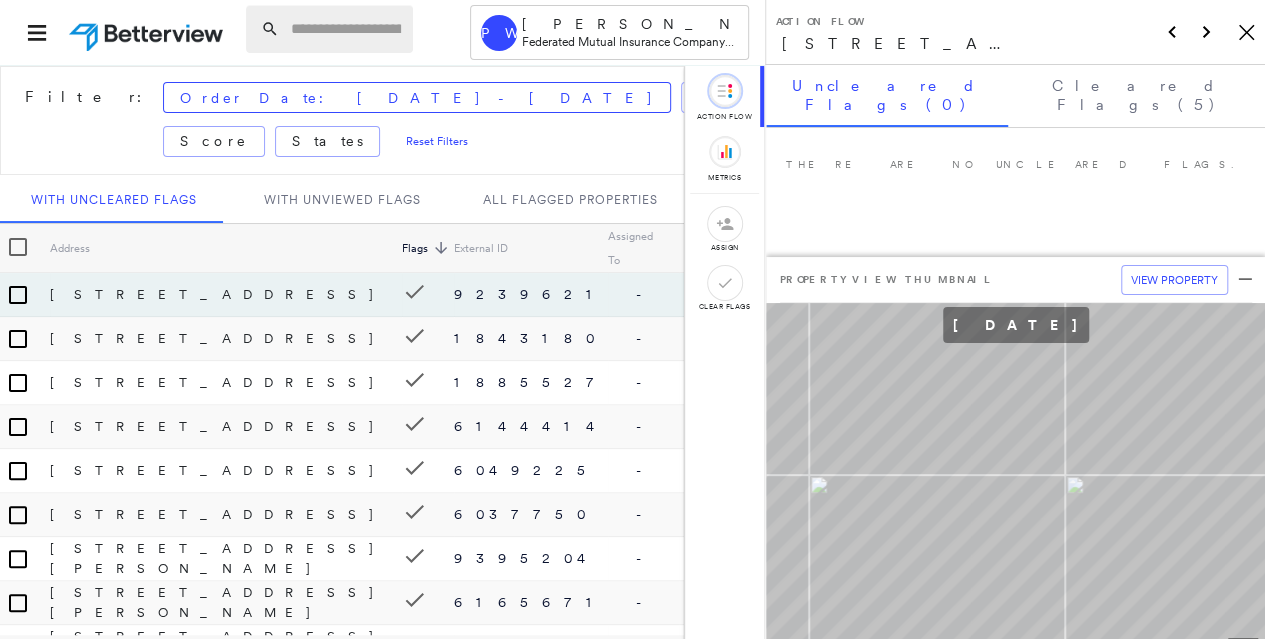 click at bounding box center [346, 29] 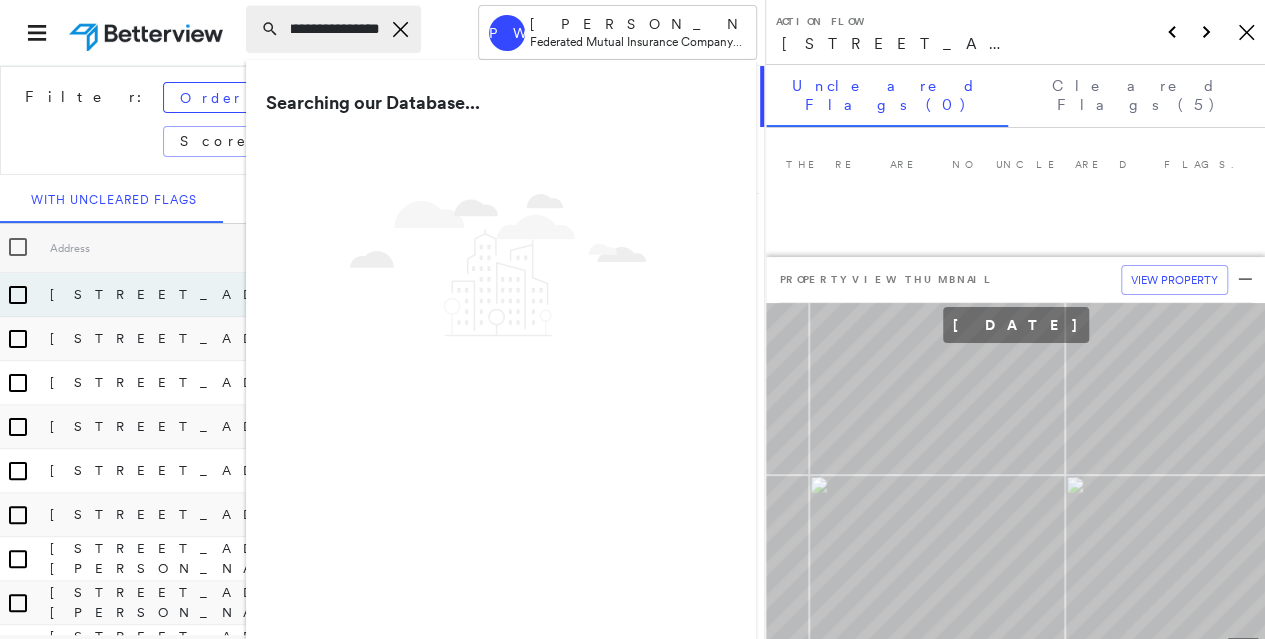 scroll, scrollTop: 0, scrollLeft: 144, axis: horizontal 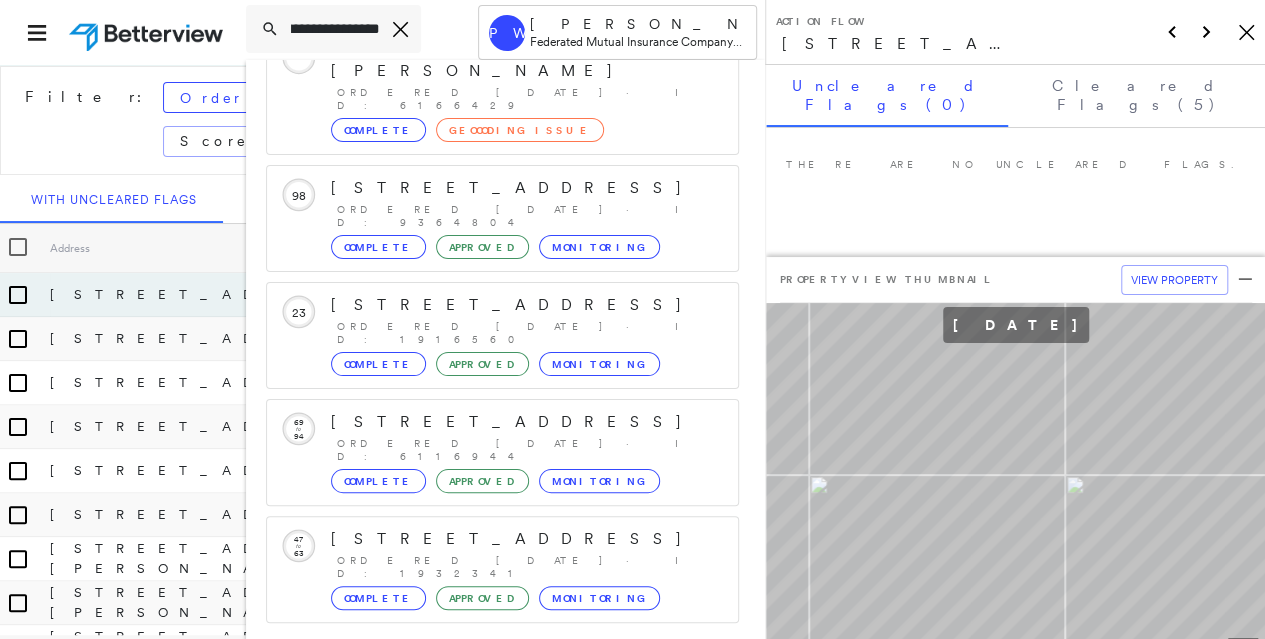 type on "**********" 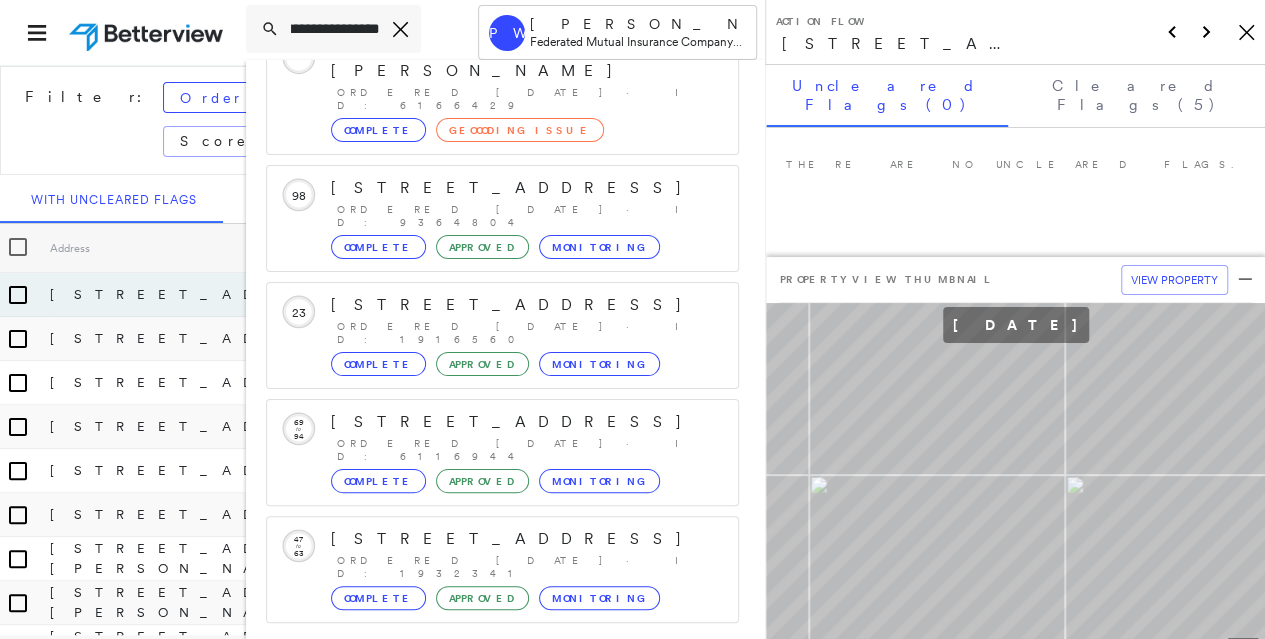 click on "Show  5  more existing properties" at bounding box center [504, 666] 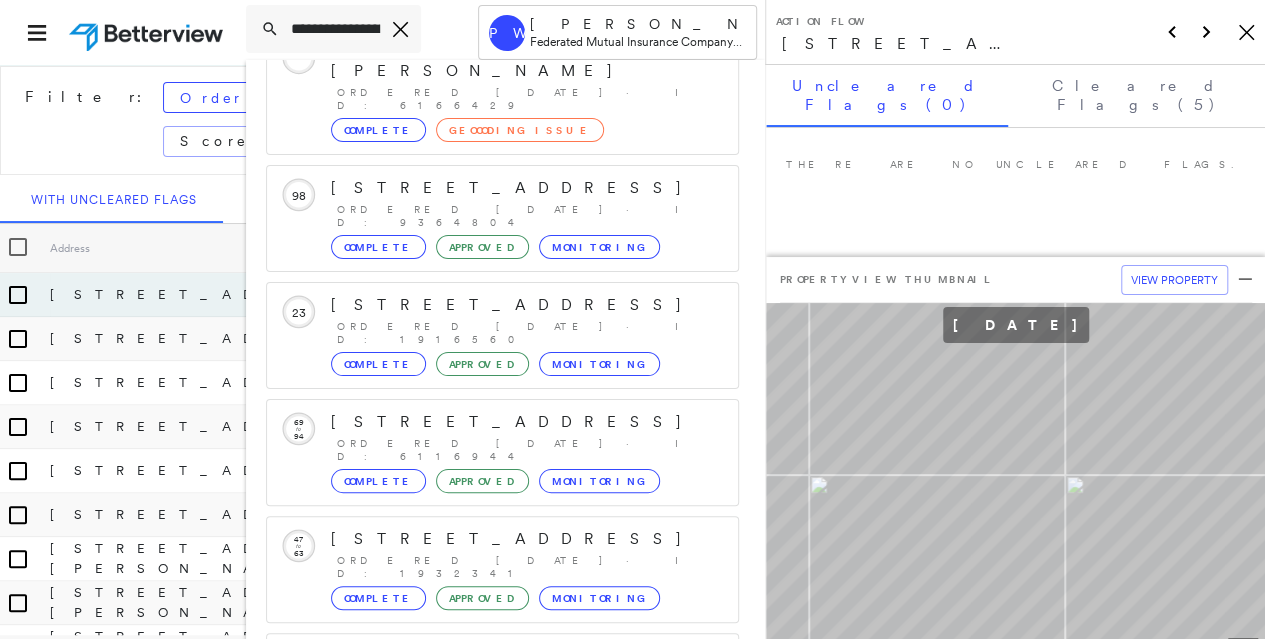 scroll, scrollTop: 525, scrollLeft: 0, axis: vertical 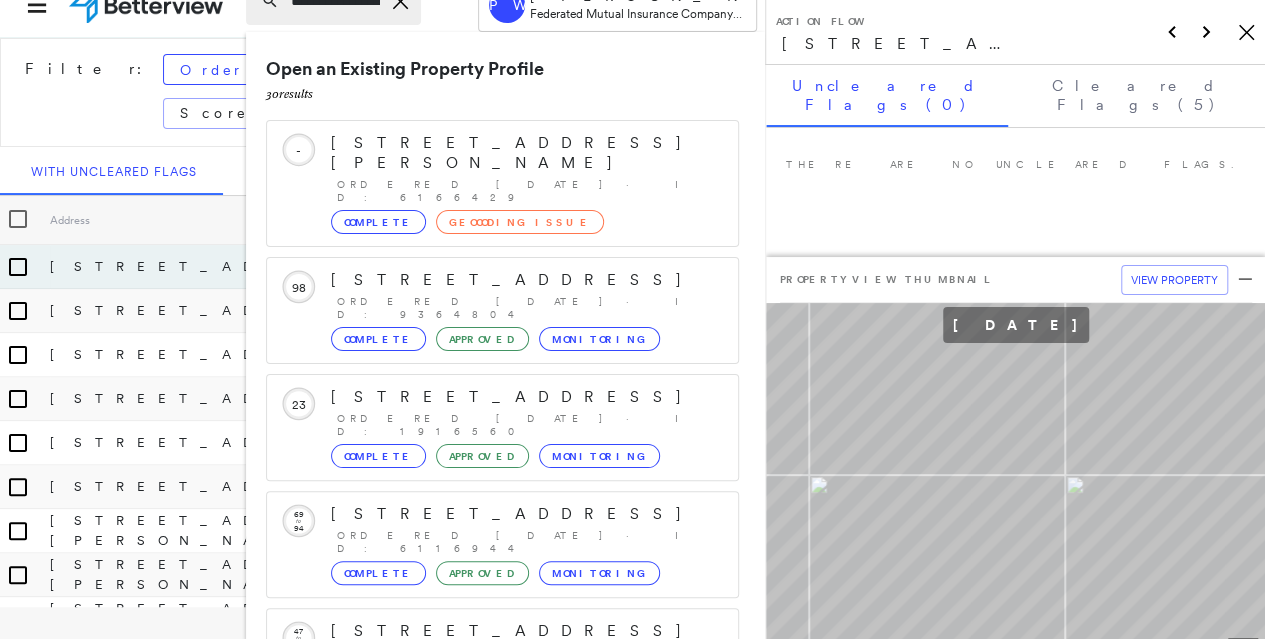 click on "**********" at bounding box center (335, 1) 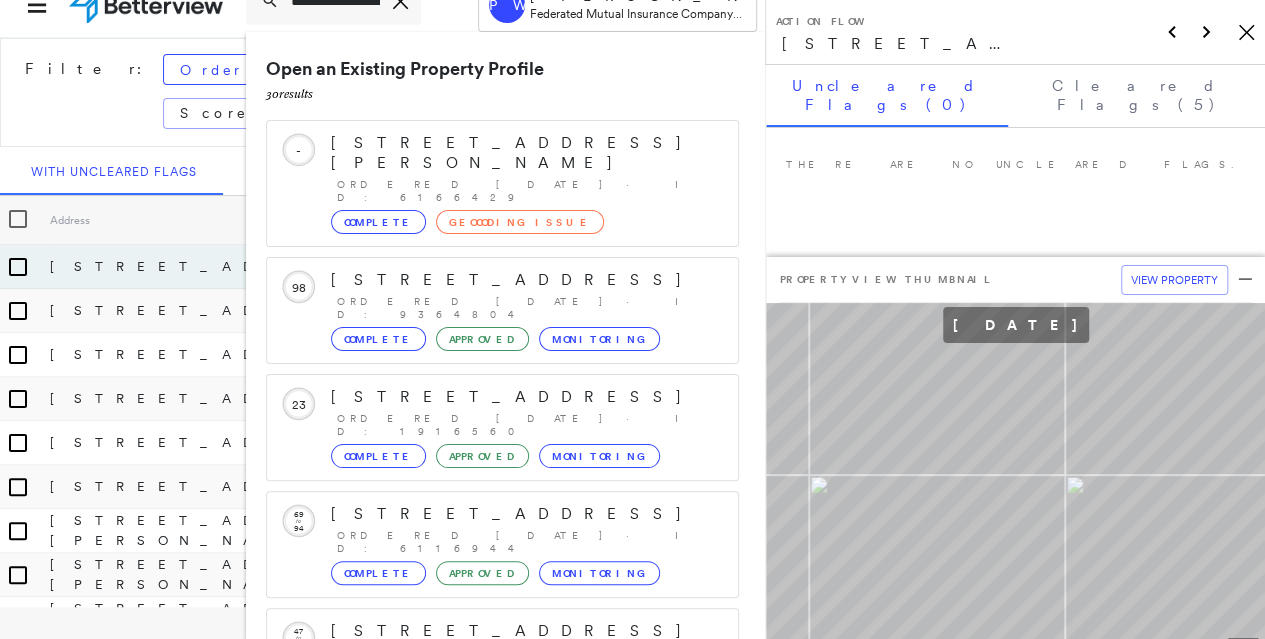click on "**********" at bounding box center [382, 4] 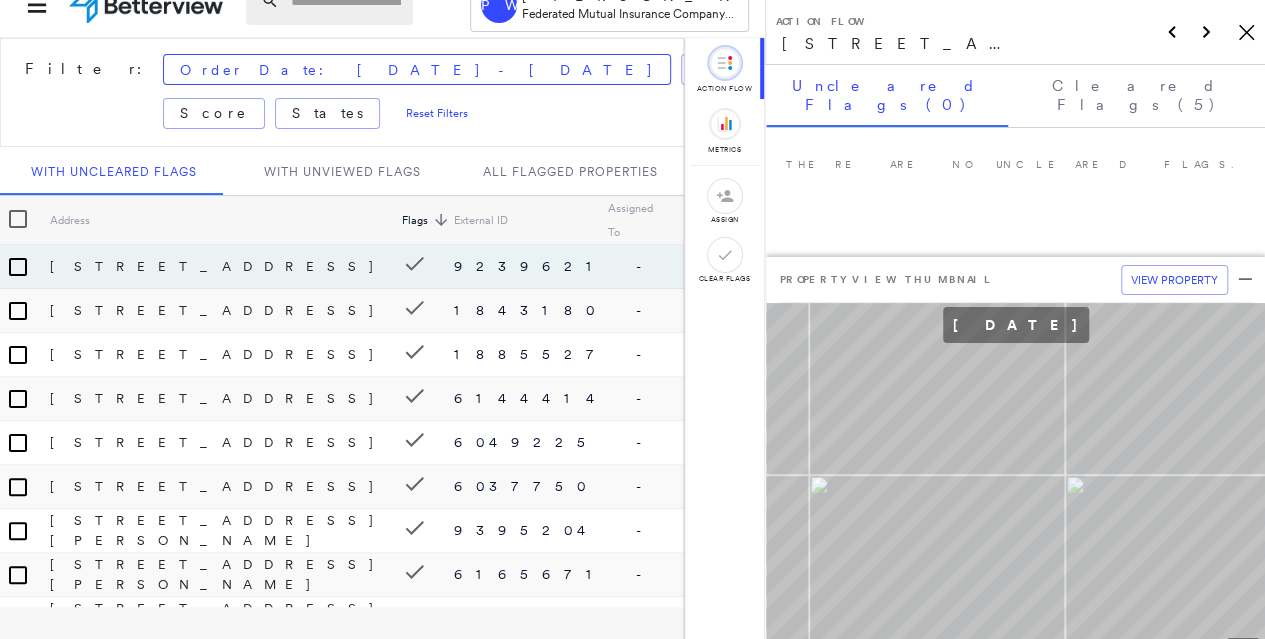 click at bounding box center (346, 1) 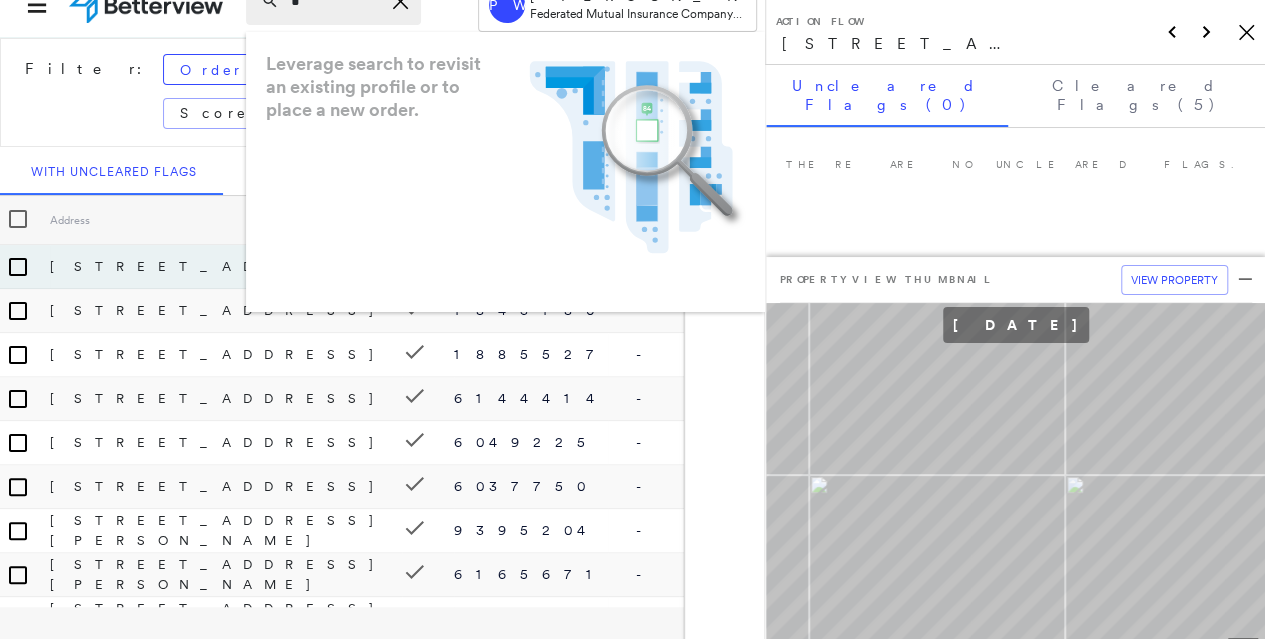 scroll, scrollTop: 20, scrollLeft: 0, axis: vertical 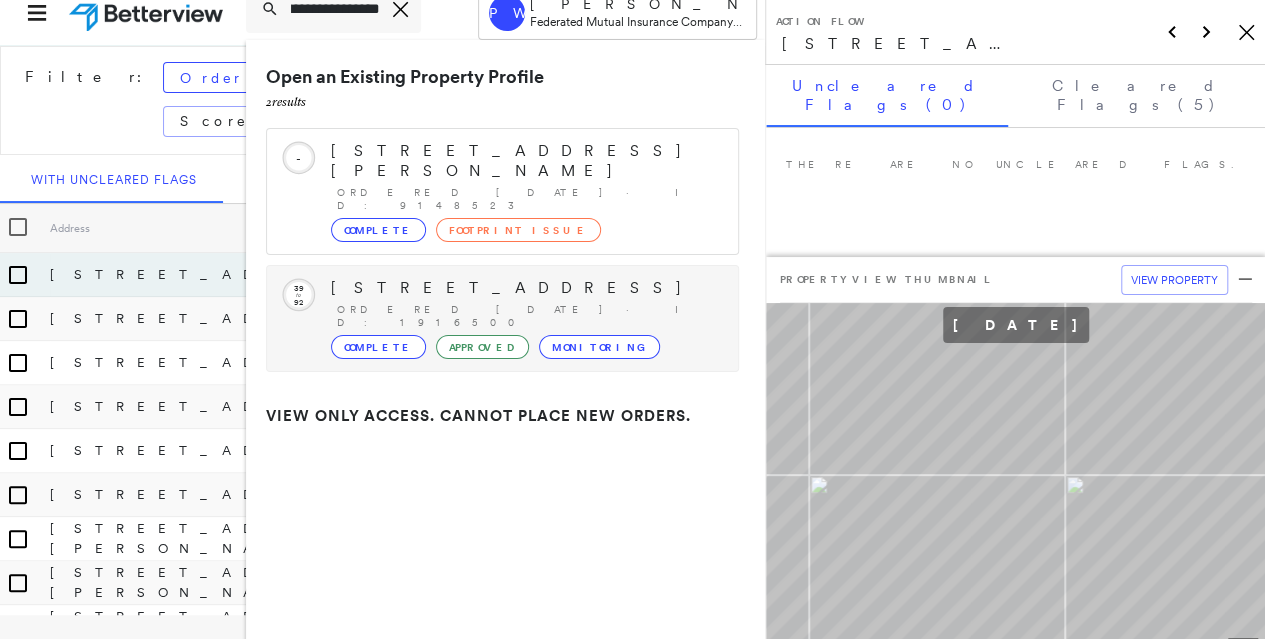 type on "**********" 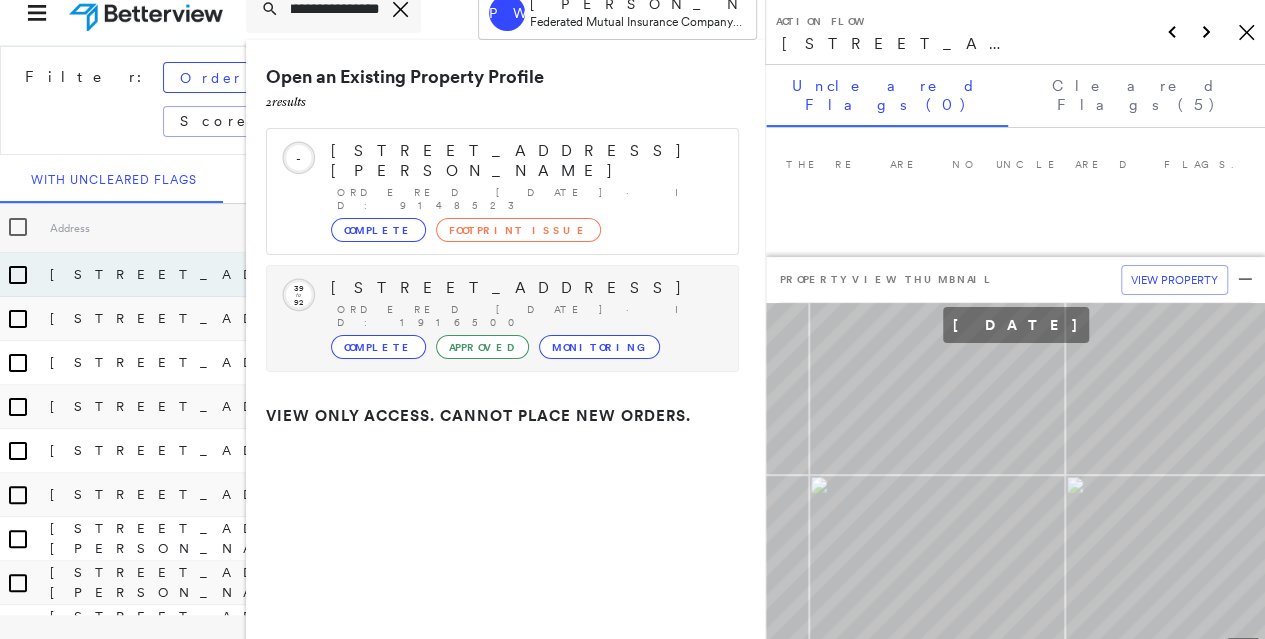 click on "to" 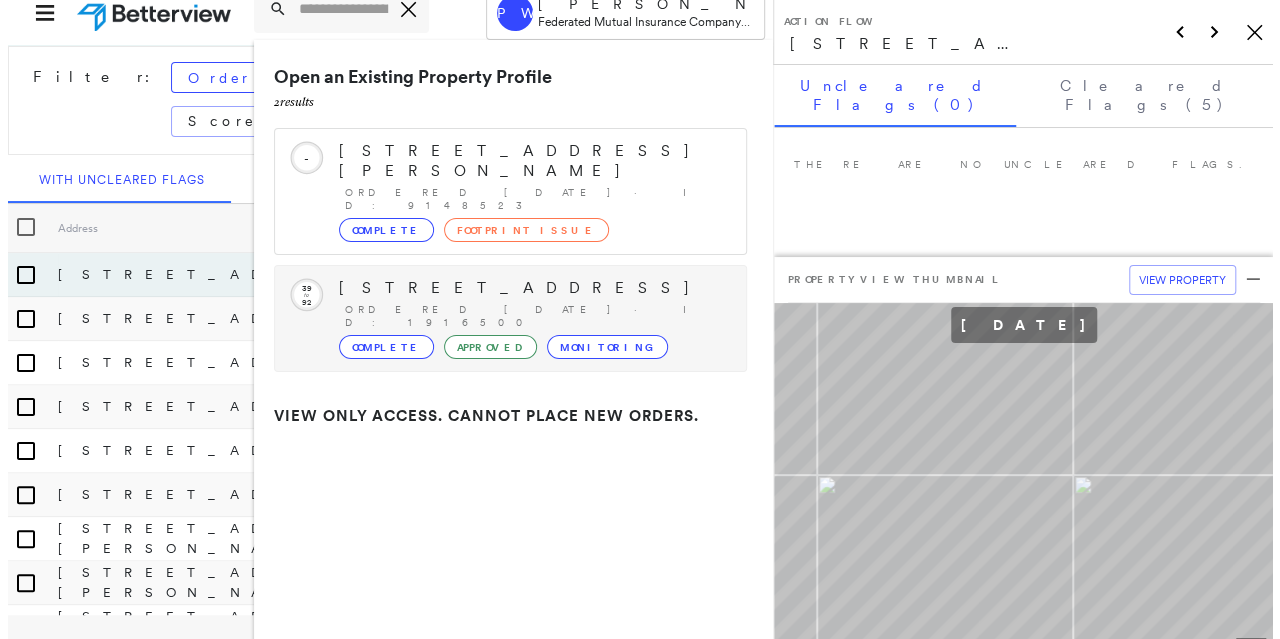 scroll, scrollTop: 0, scrollLeft: 0, axis: both 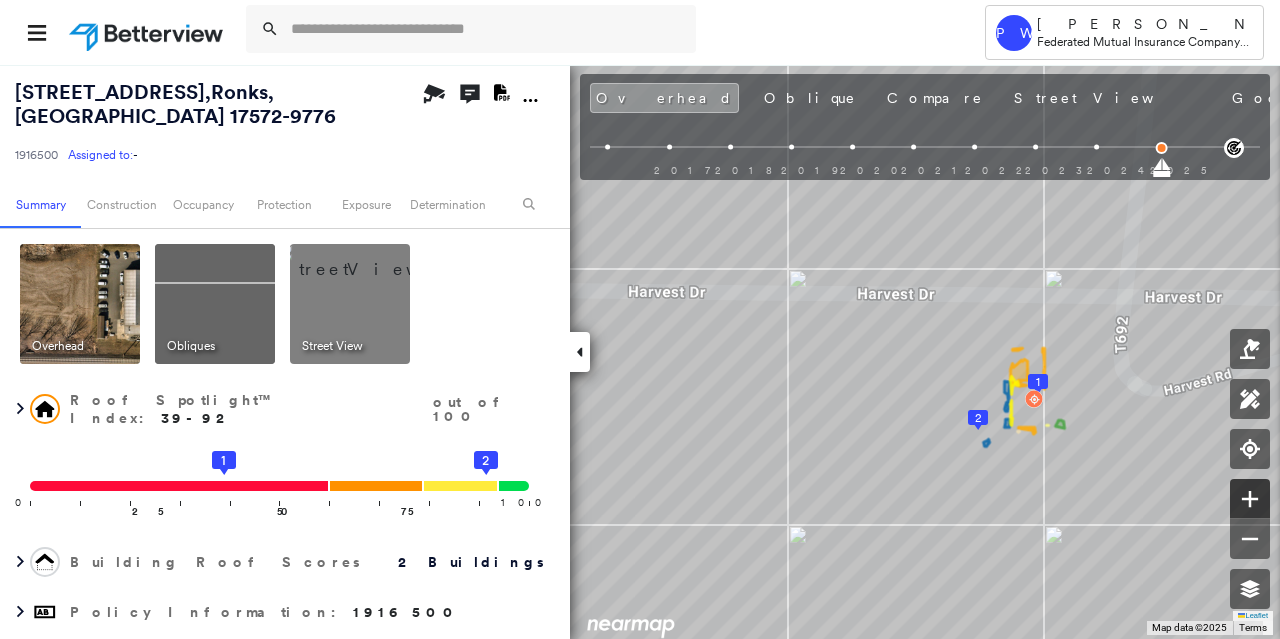 click 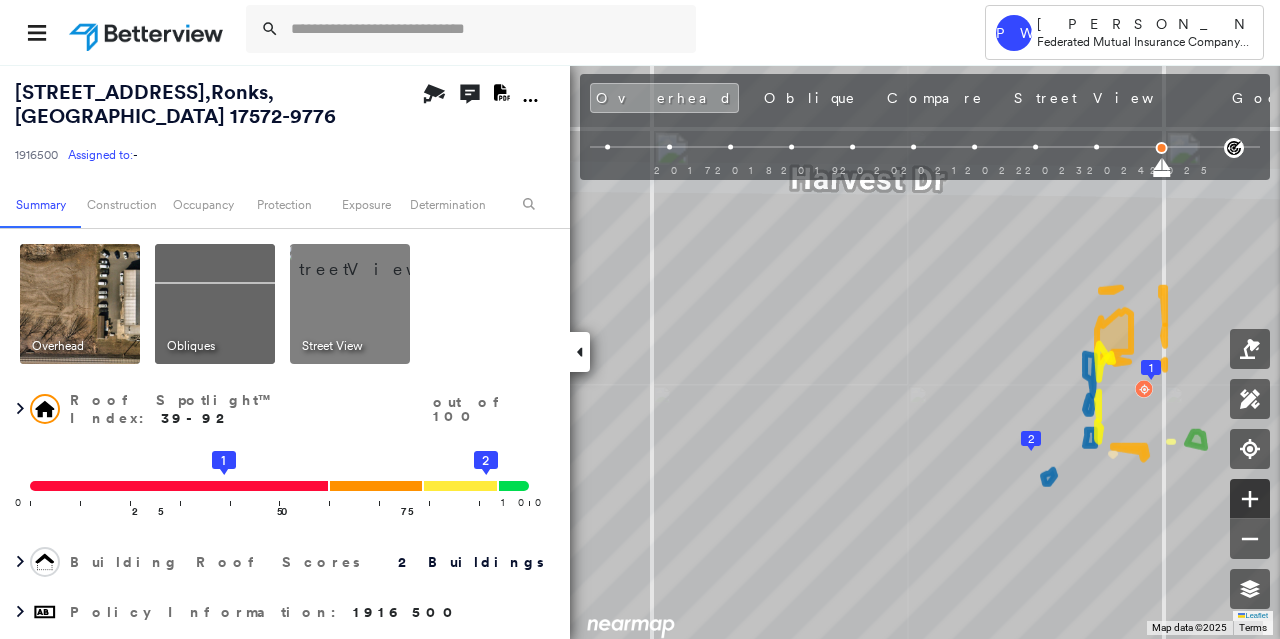 click 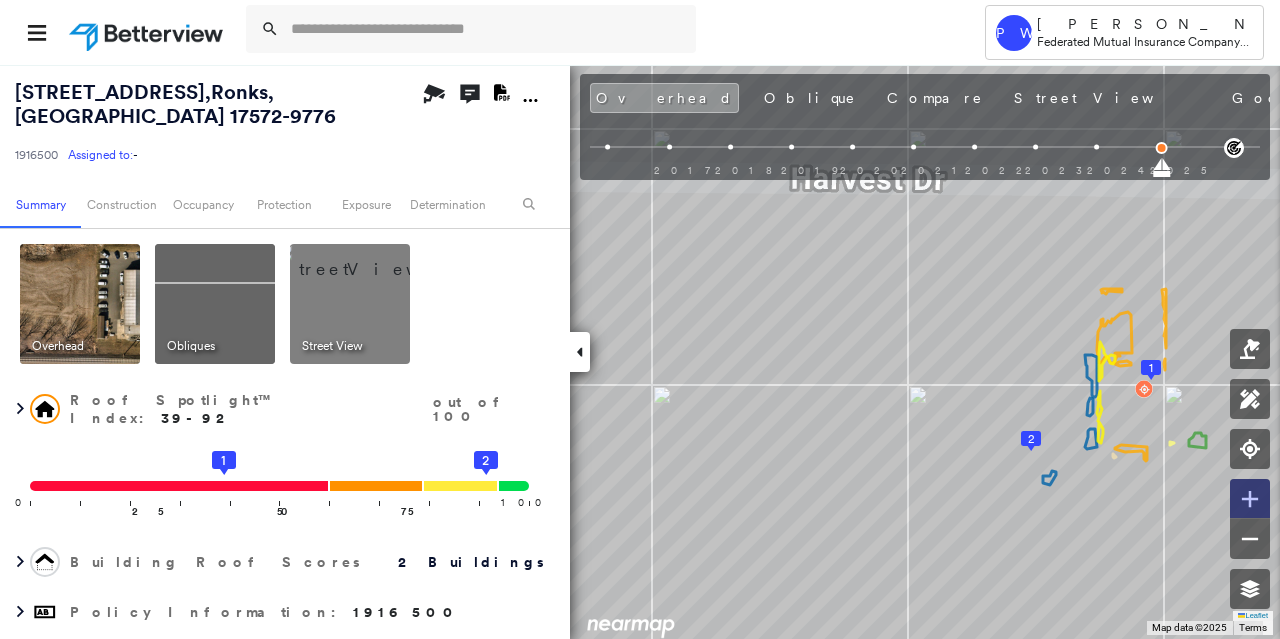 click 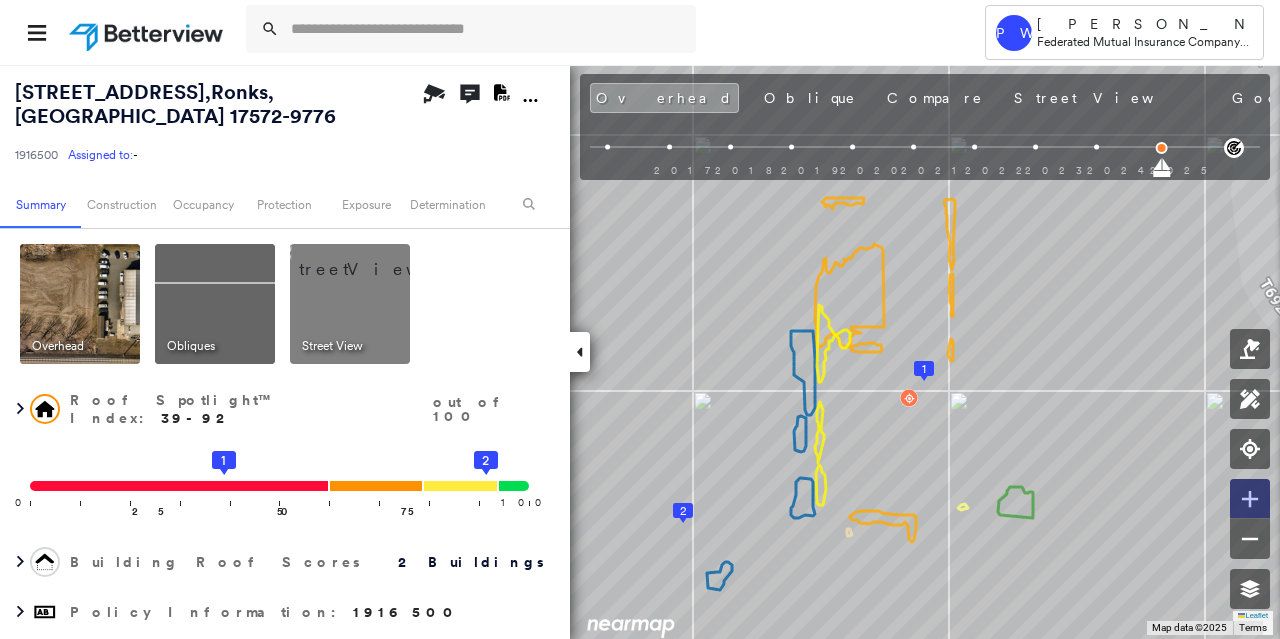 click 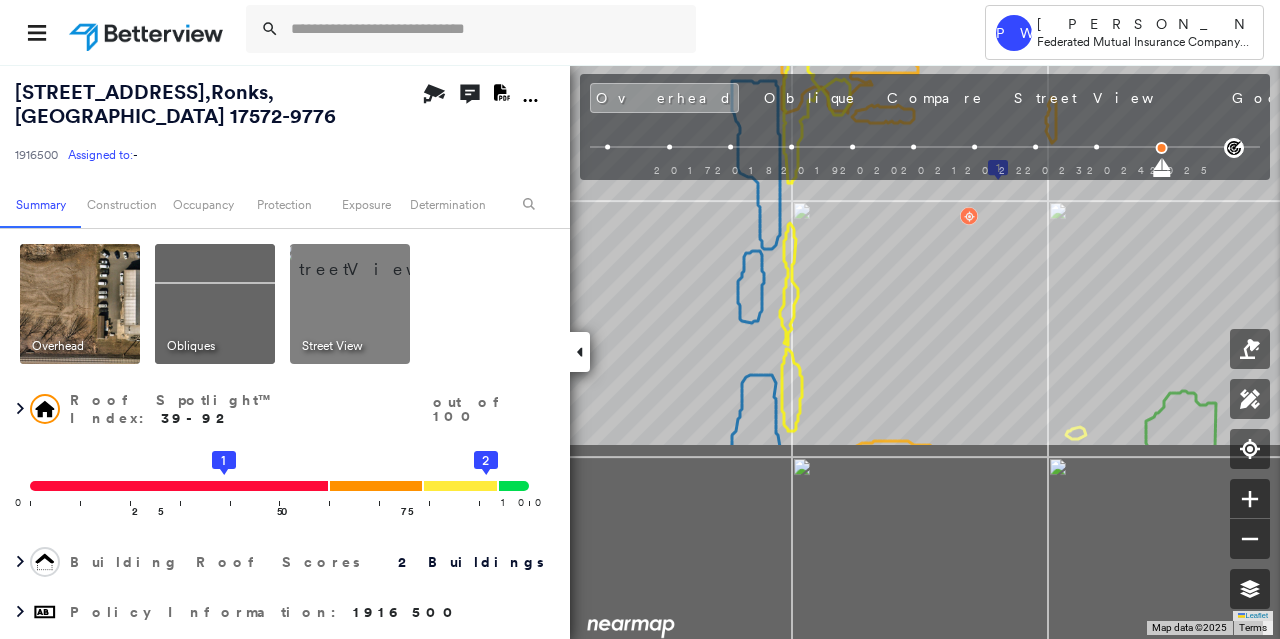 click on "PW [PERSON_NAME] Federated Mutual Insurance Company  -   PL / CL [STREET_ADDRESS] 1916500 Assigned to:  - Assigned to:  - 1916500 Assigned to:  - Open Comments Download PDF Report Summary Construction Occupancy Protection Exposure Determination Overhead Obliques Street View Roof Spotlight™ Index :  39-92 out of 100 0 100 25 50 1 75 2 Building Roof Scores 2 Buildings Policy Information :  1916500 Flags :  0 (0 cleared, 0 uncleared) Construction Roof Spotlights :  Rust, Staining, Overhang, Roof Debris, Vent Property Features :  Yard Debris Occupancy Place Detail Protection Exposure Proximity Alerts :  Yard Debris Determination Flags :  0 (0 cleared, 0 uncleared) Uncleared Flags (0) Cleared Flags  (0) There are no  uncleared  flags. Action Taken New Entry History Quote/New Business Terms & Conditions Added ACV Endorsement Added Cosmetic Endorsement Inspection/Loss Control Report Information Added to Inspection Survey Onsite Inspection Ordered Determined No Inspection Needed General Save" at bounding box center [640, 351] 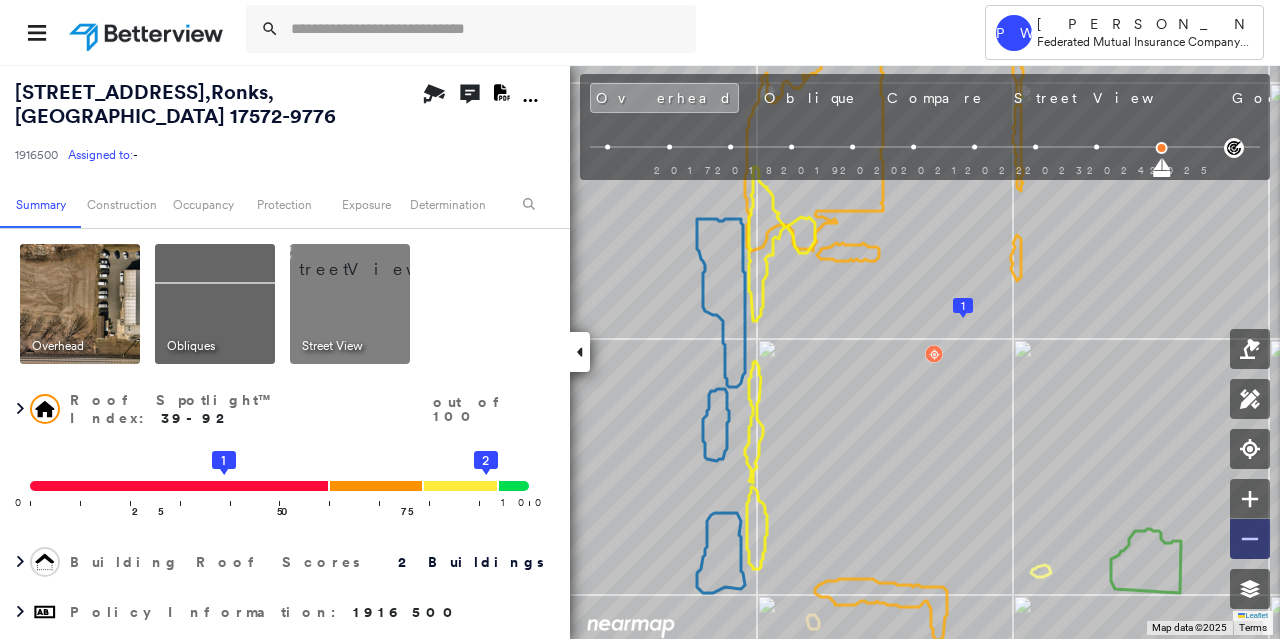 click 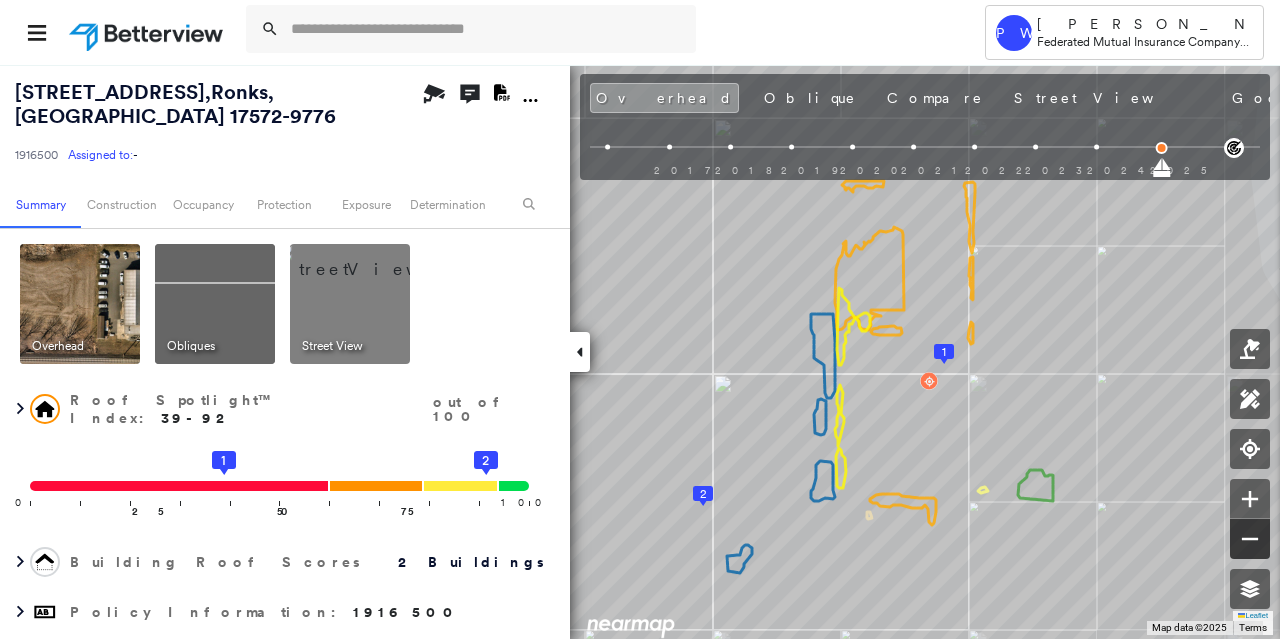 click 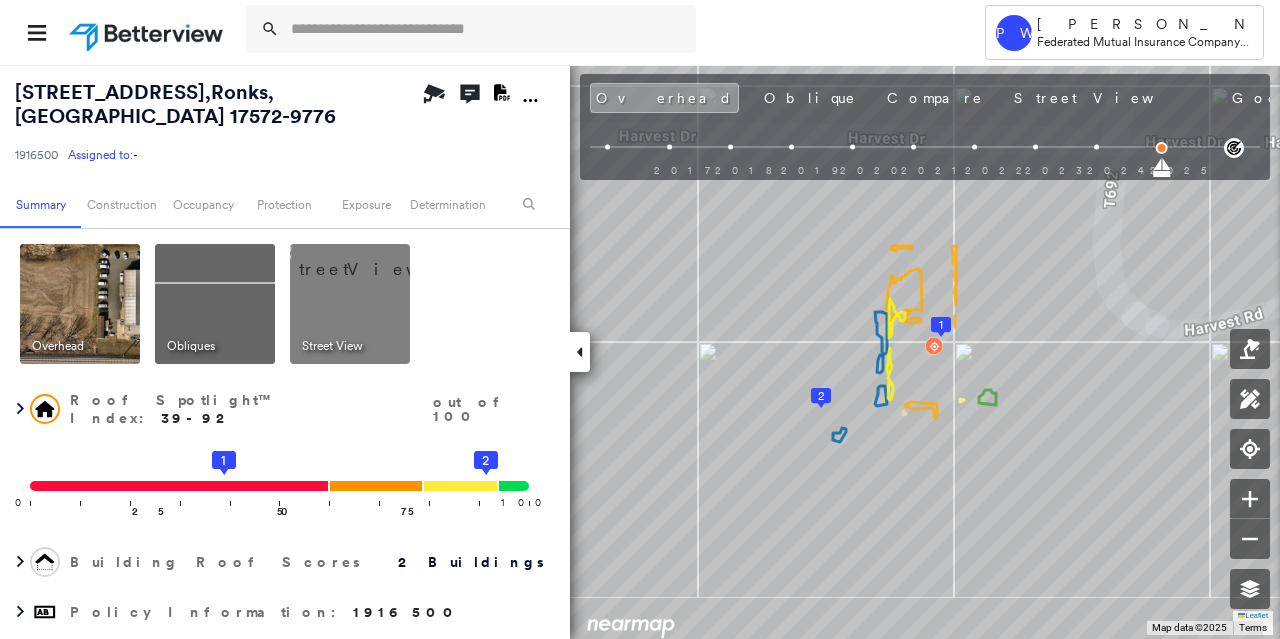 click on "1
2" at bounding box center [-407, 12] 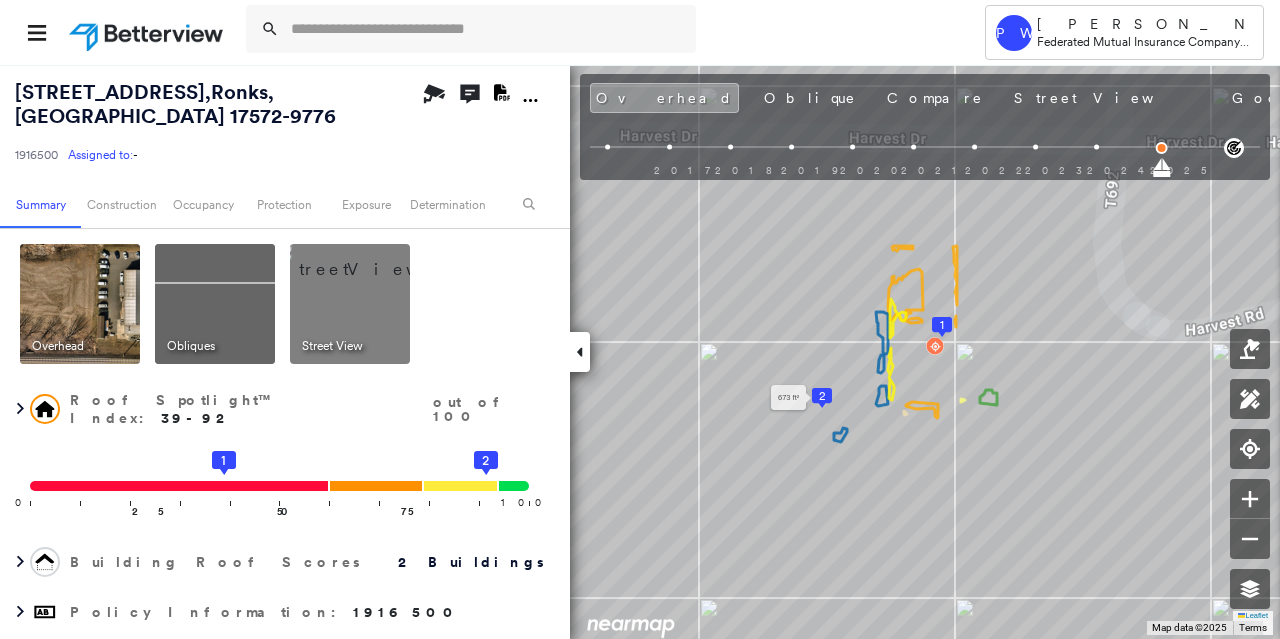 click on "2" at bounding box center [822, 396] 